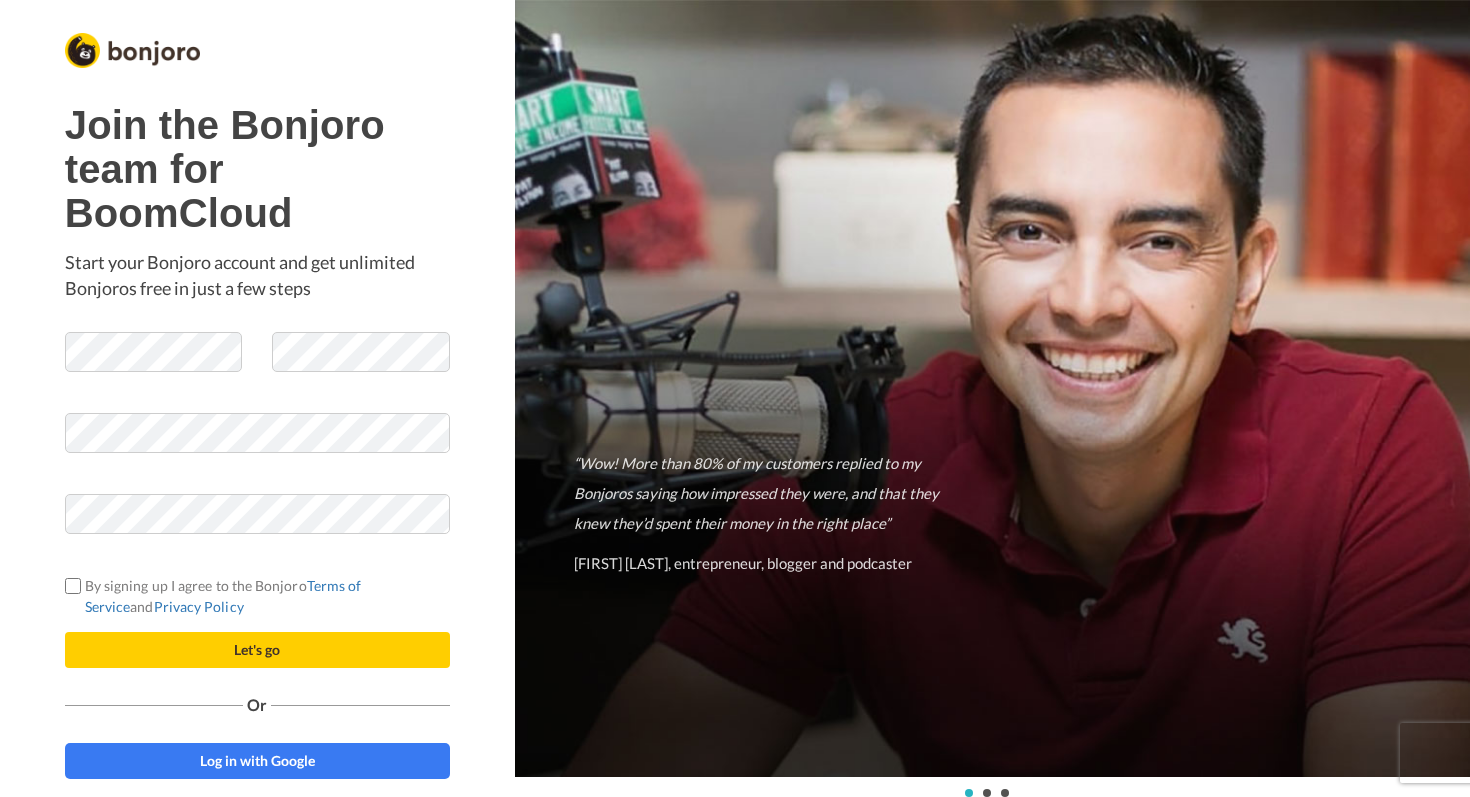 scroll, scrollTop: 0, scrollLeft: 0, axis: both 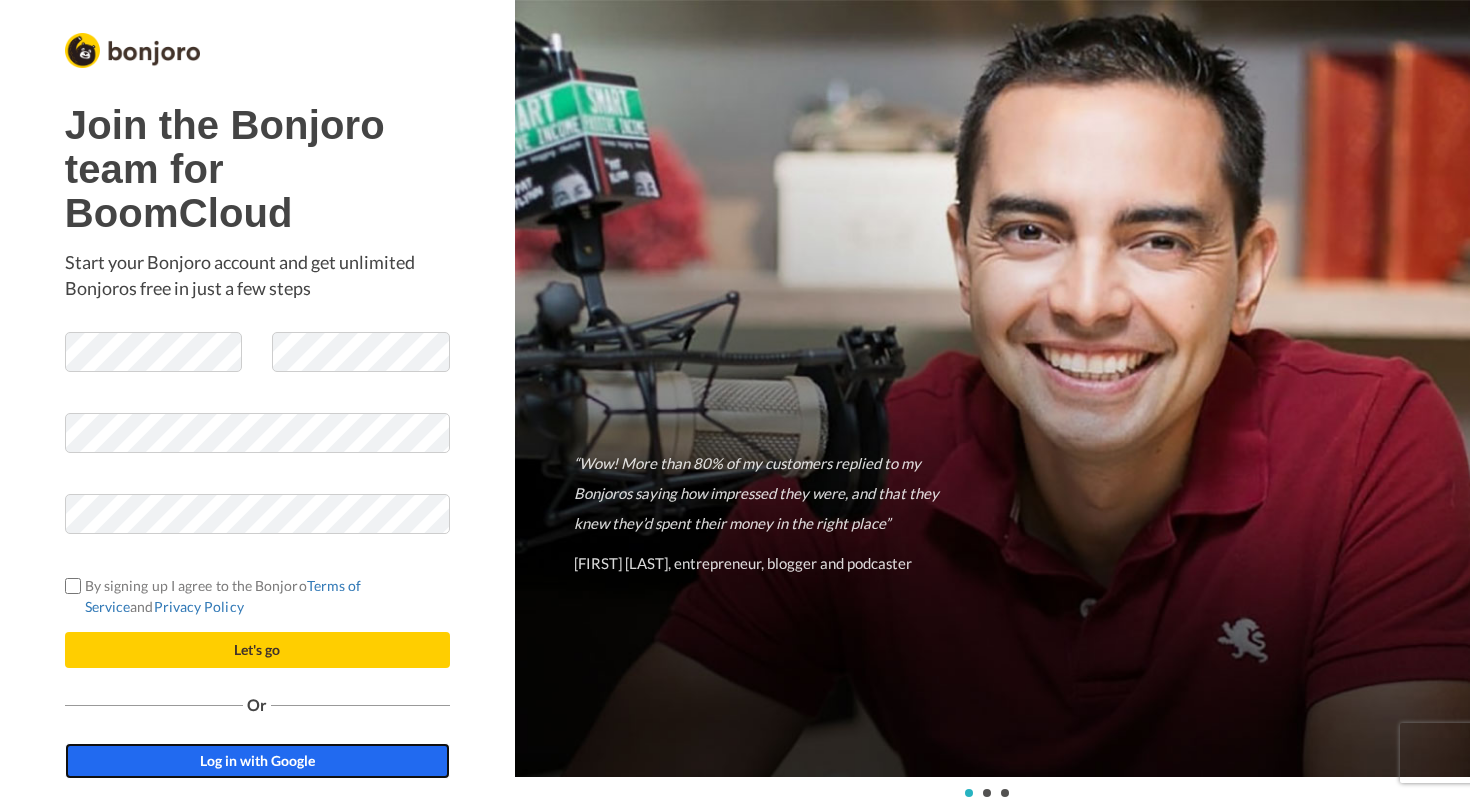 click on "Log in with Google" at bounding box center (257, 761) 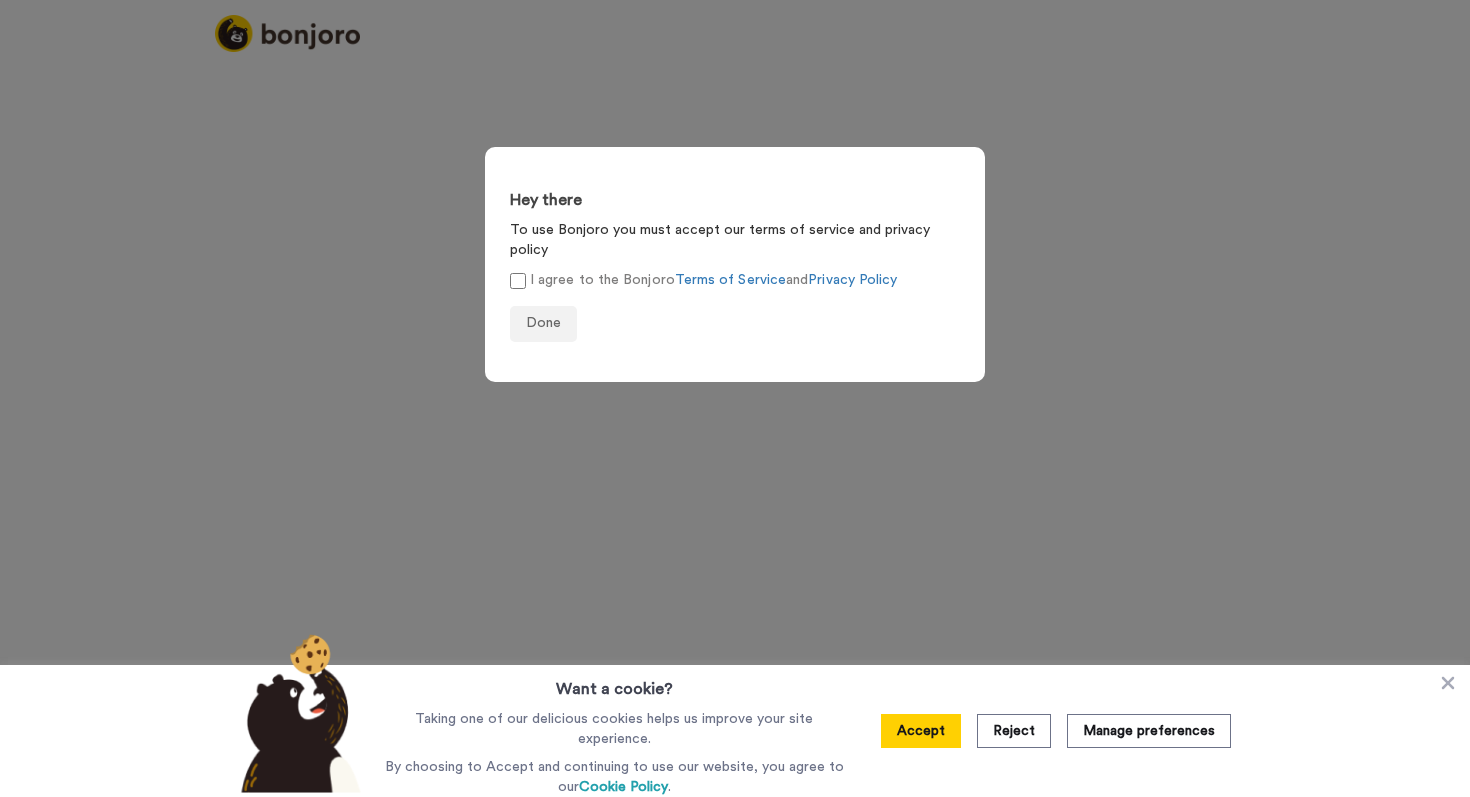 scroll, scrollTop: 0, scrollLeft: 0, axis: both 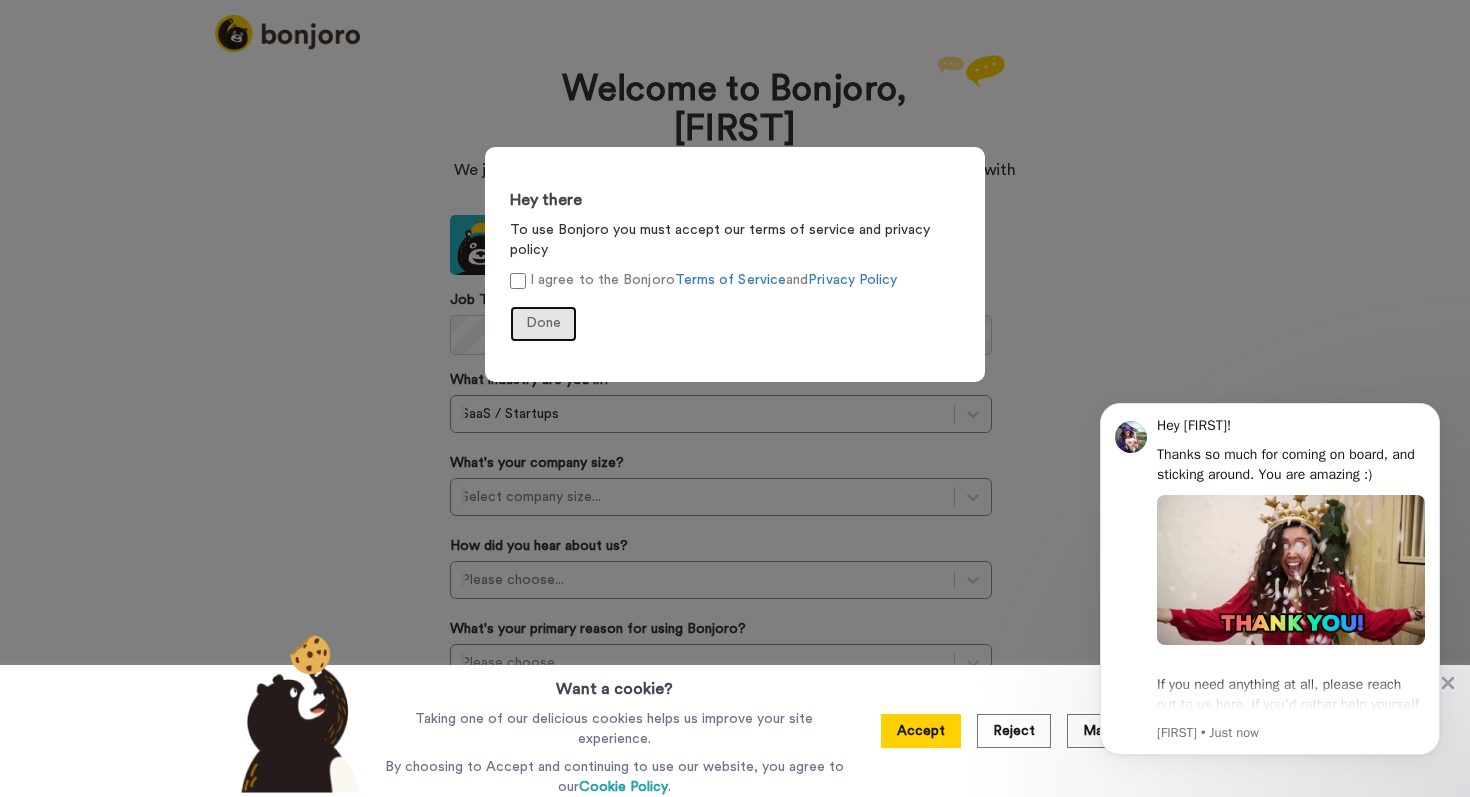 click on "Done" at bounding box center (543, 323) 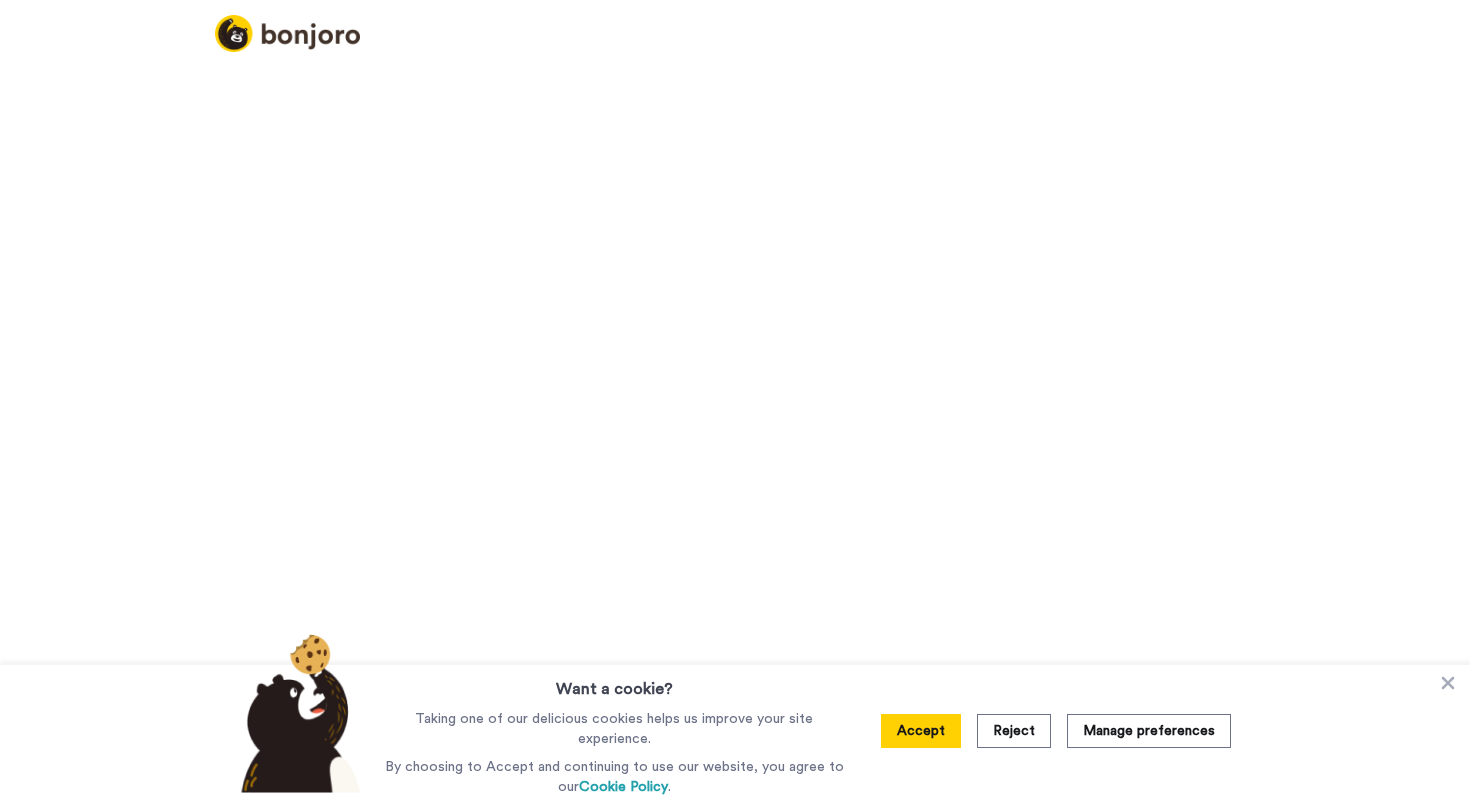 scroll, scrollTop: 0, scrollLeft: 0, axis: both 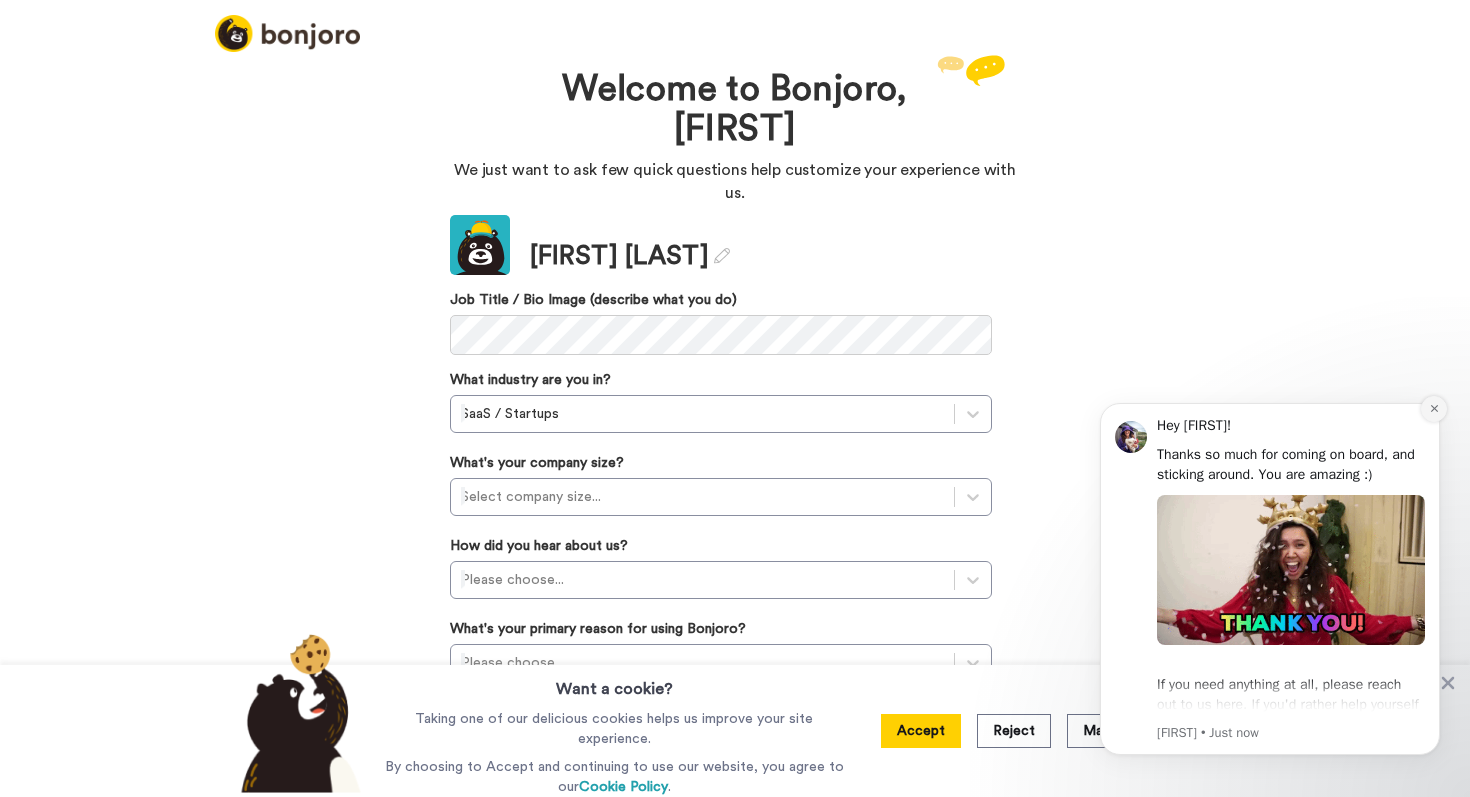 click 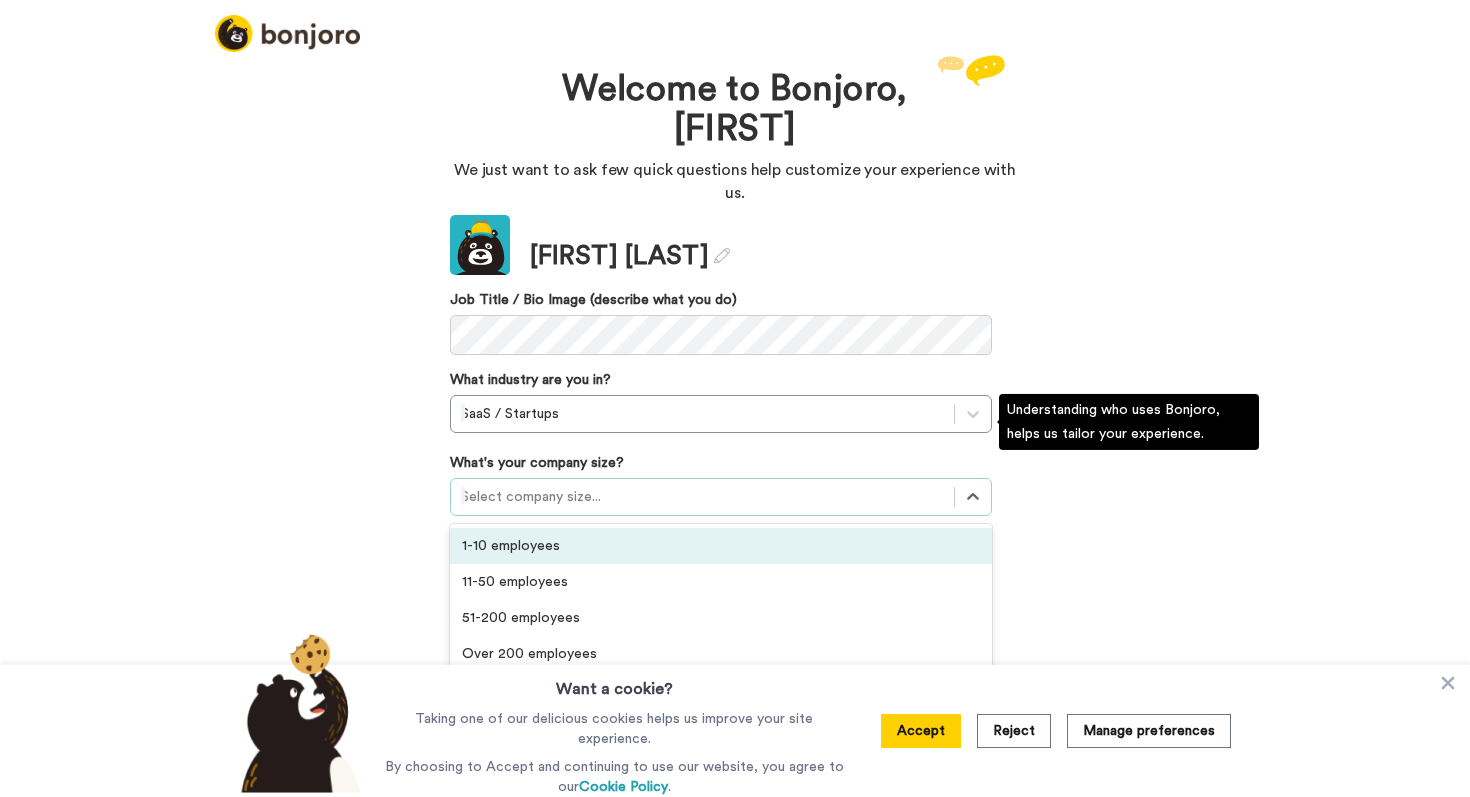 click on "1-10 employees" at bounding box center [721, 546] 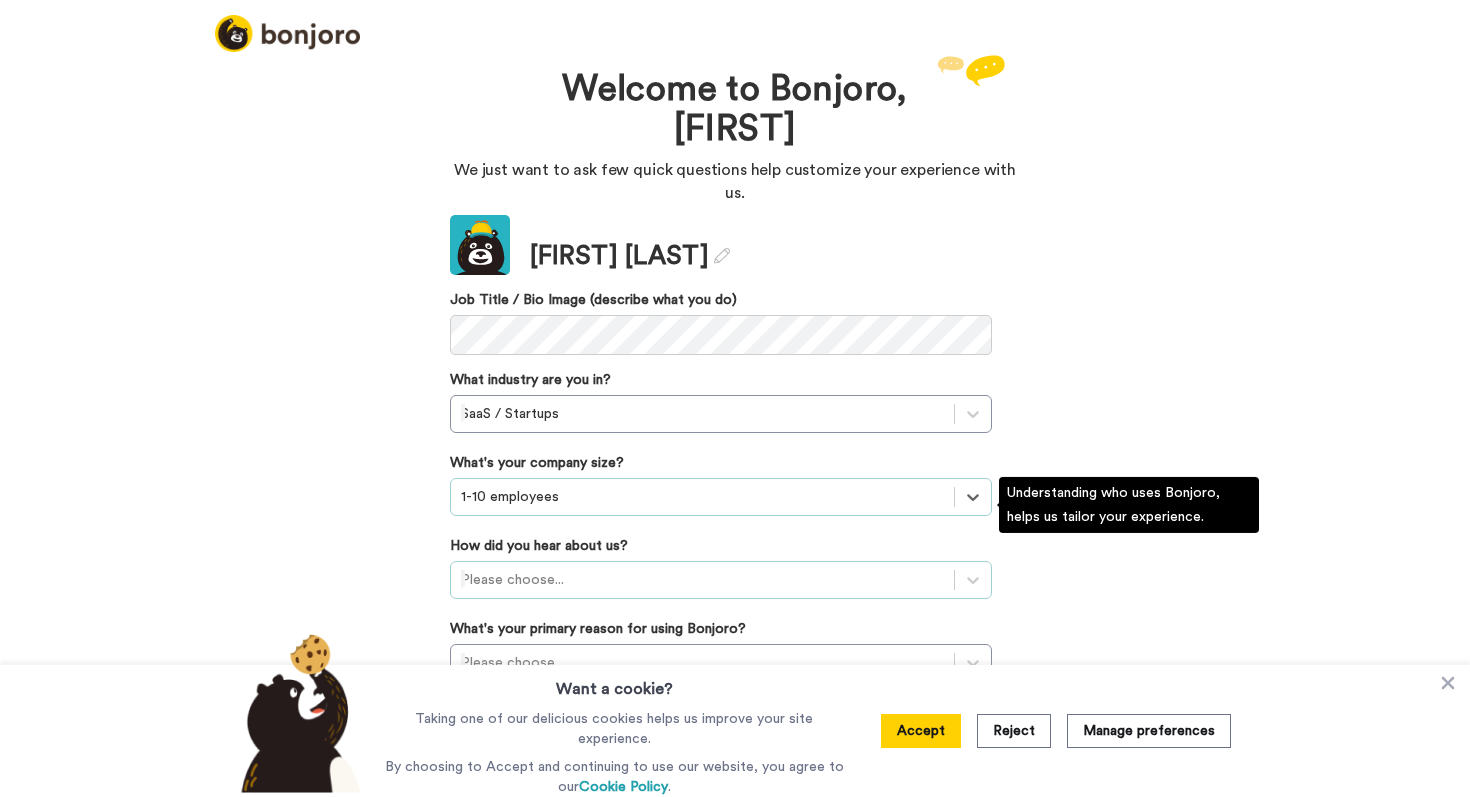 click at bounding box center [702, 580] 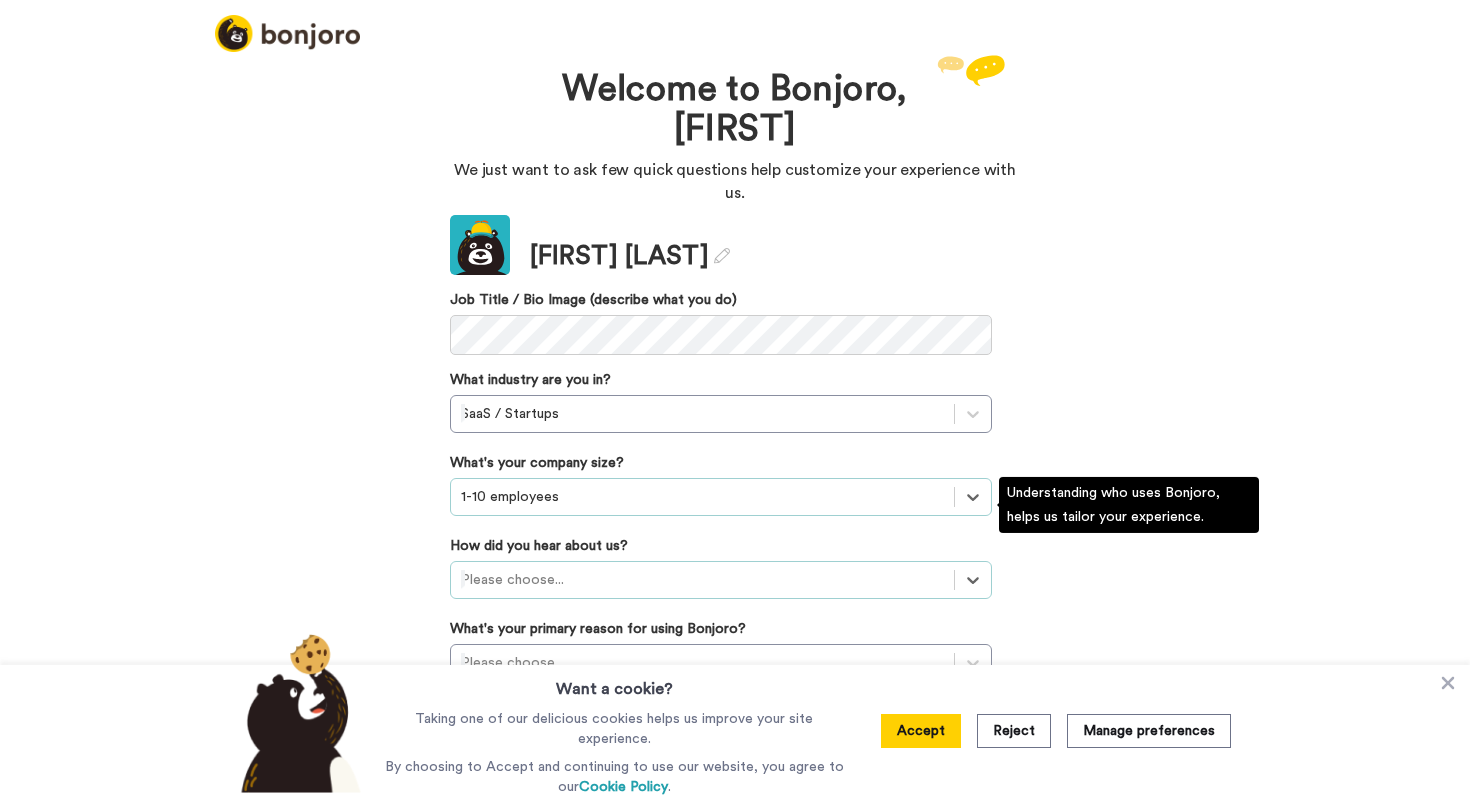 click at bounding box center [702, 580] 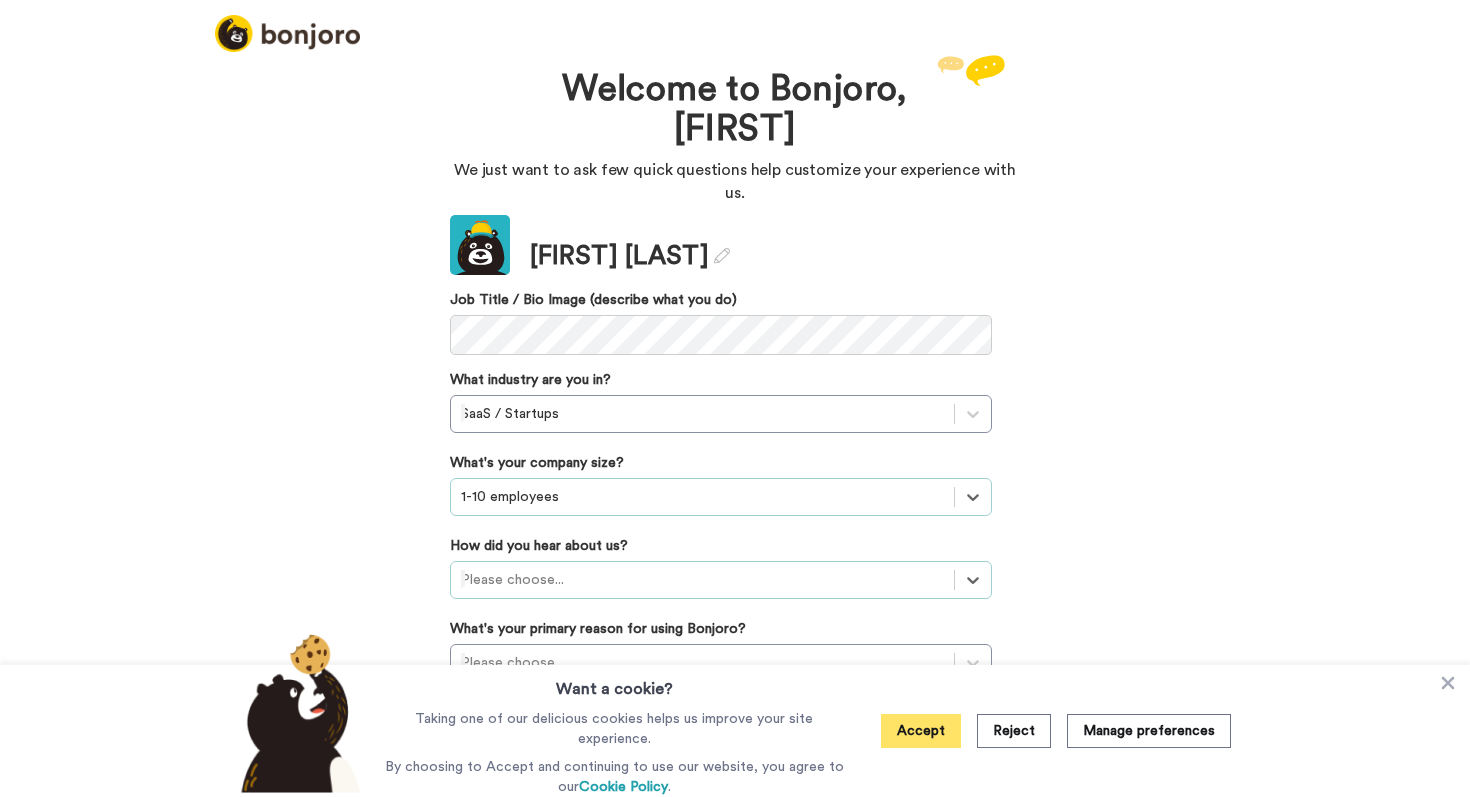 click on "Accept" at bounding box center (921, 731) 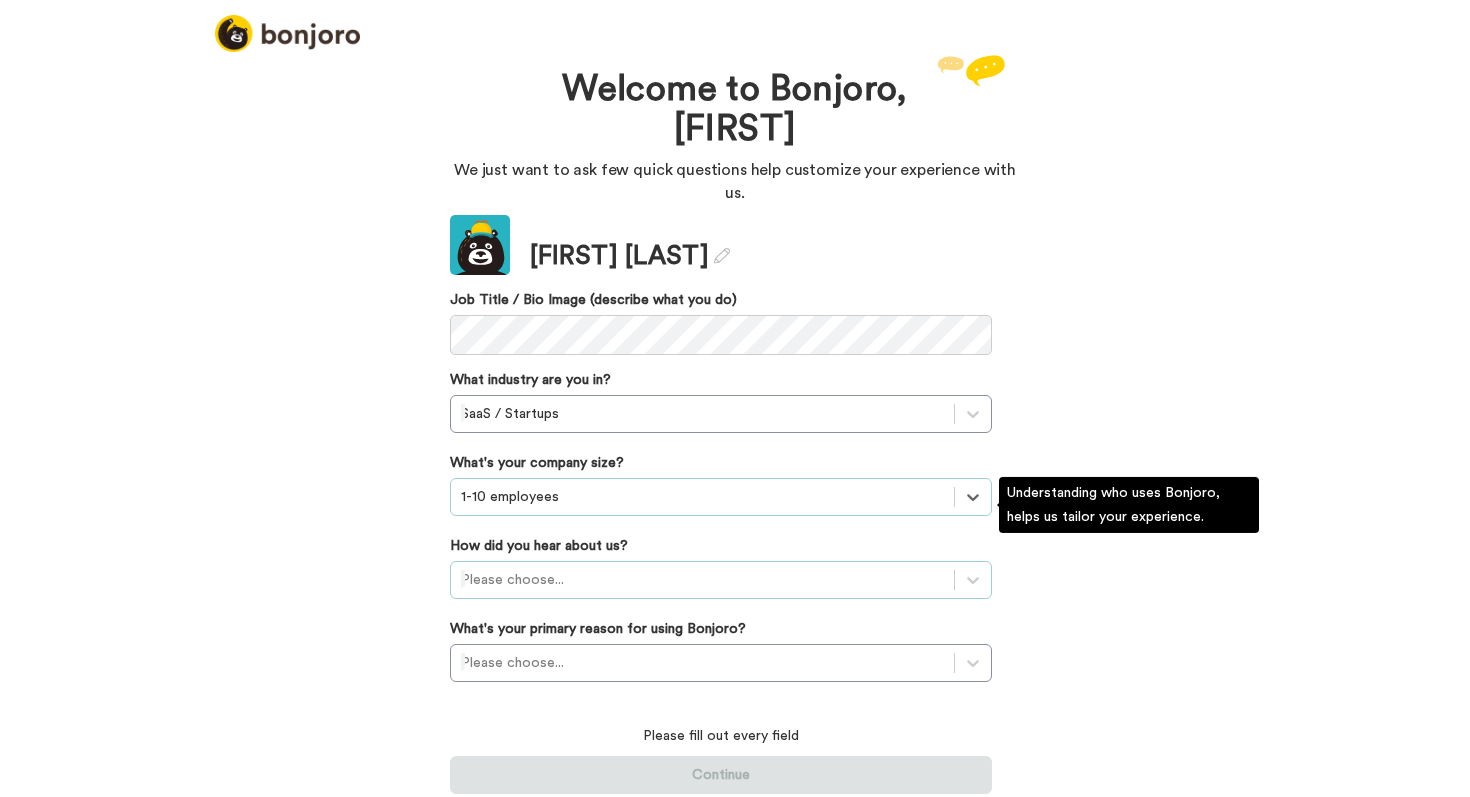 click at bounding box center [702, 580] 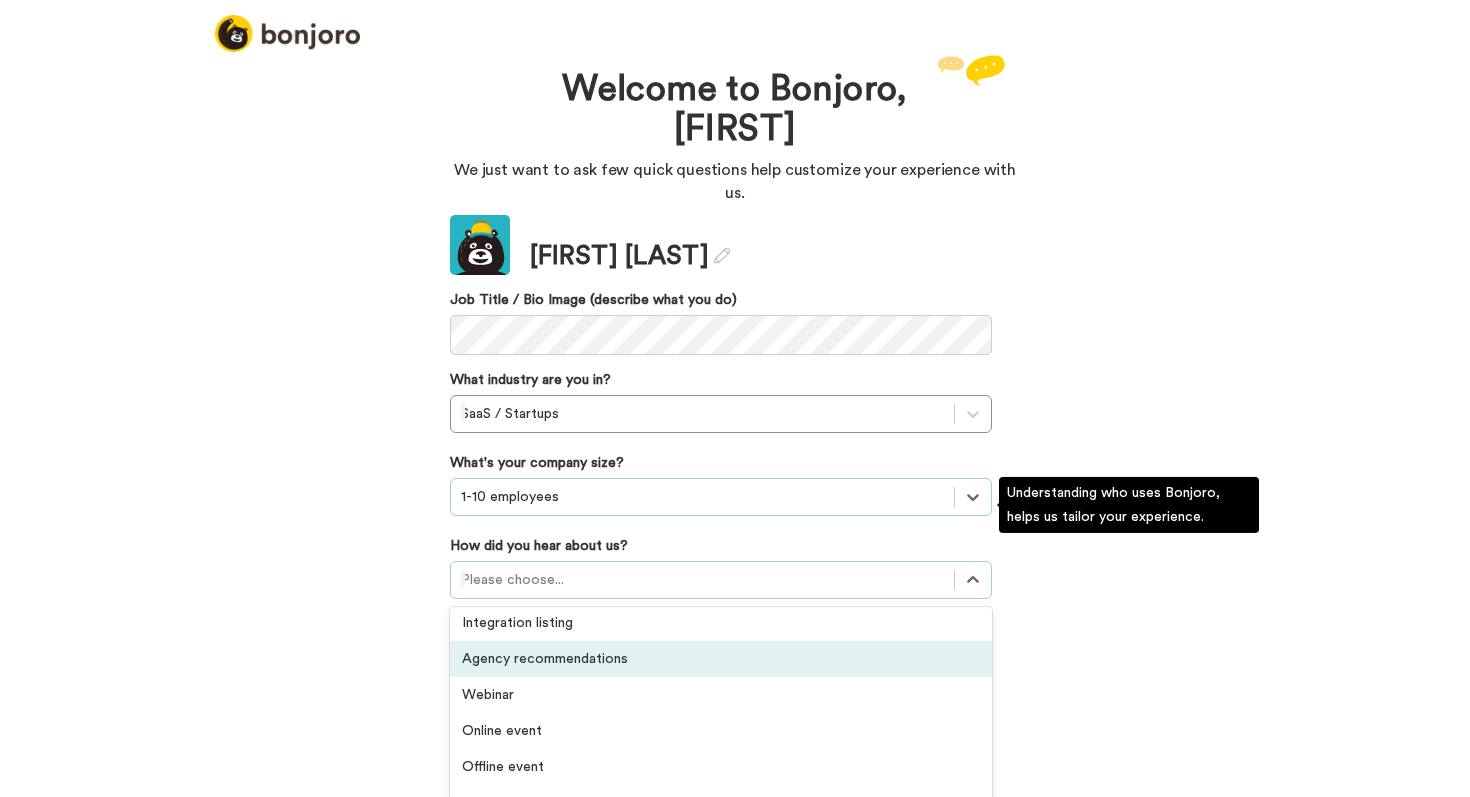 scroll, scrollTop: 533, scrollLeft: 0, axis: vertical 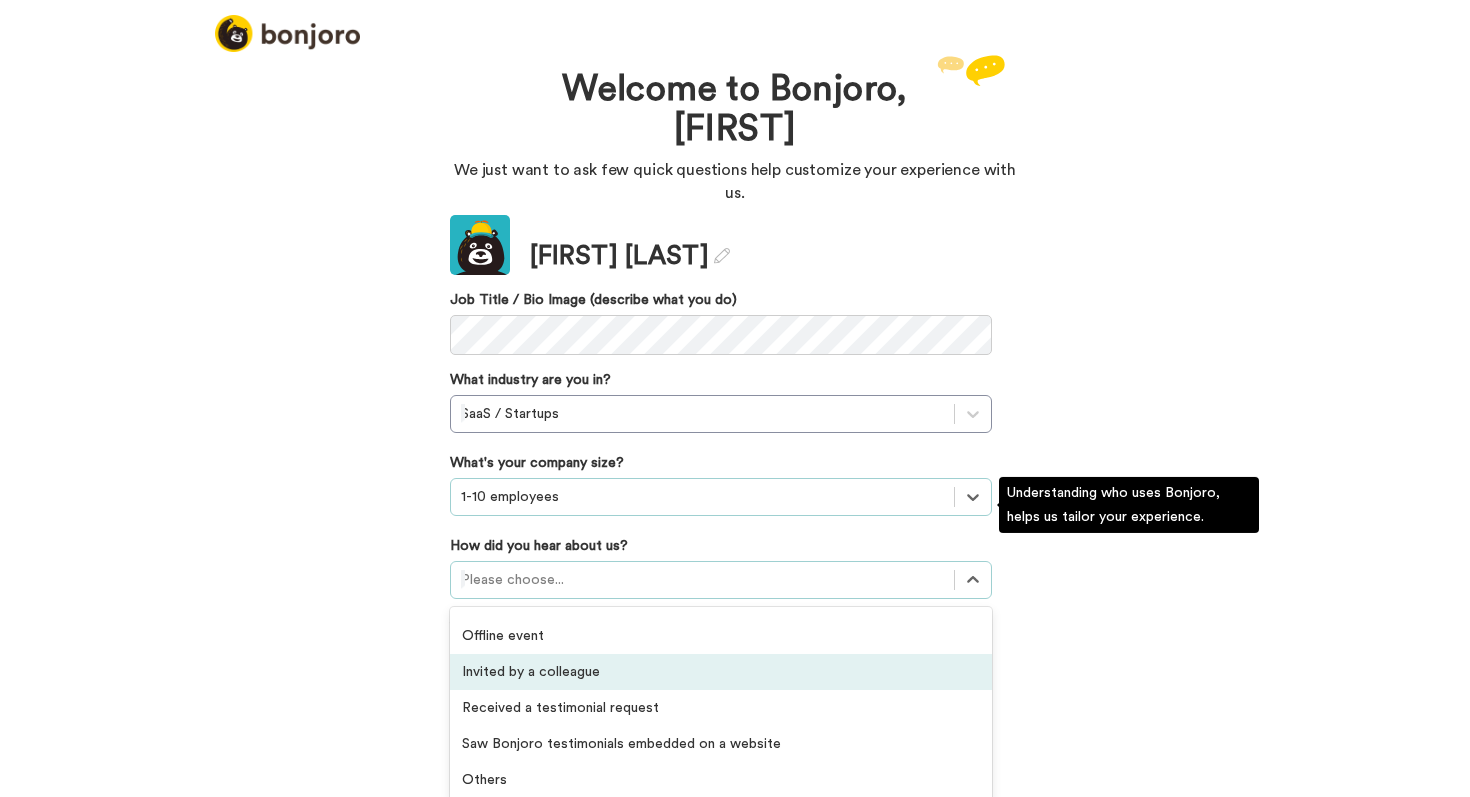 click on "Welcome to Bonjoro, [FIRST] We just want to ask few quick questions help customize your experience with us. Update [FIRST] [LAST] Job Title / Bio Image (describe what you do) What industry are you in? SaaS / Startups What's your company size? option 1-10 employees, selected. Select is focused ,type to refine list, press Down to open the menu, 1-10 employees How did you hear about us? option Invited by a colleague focused, 17 of 20. 20 results available. Use Up and Down to choose options, press Enter to select the currently focused option, press Escape to exit the menu, press Tab to select the option and exit the menu. Please choose... Received a Bonjoro video message Podcast Recommended by a friend GIF Signature Maker Bonjoro's blog A company's blog Social media post Private group or community Facebook ad Google ad YouTube ad Integration listing Agency recommendations Webinar Online event Offline event Invited by a colleague Received a testimonial request Saw Bonjoro testimonials embedded on a website" at bounding box center (735, 423) 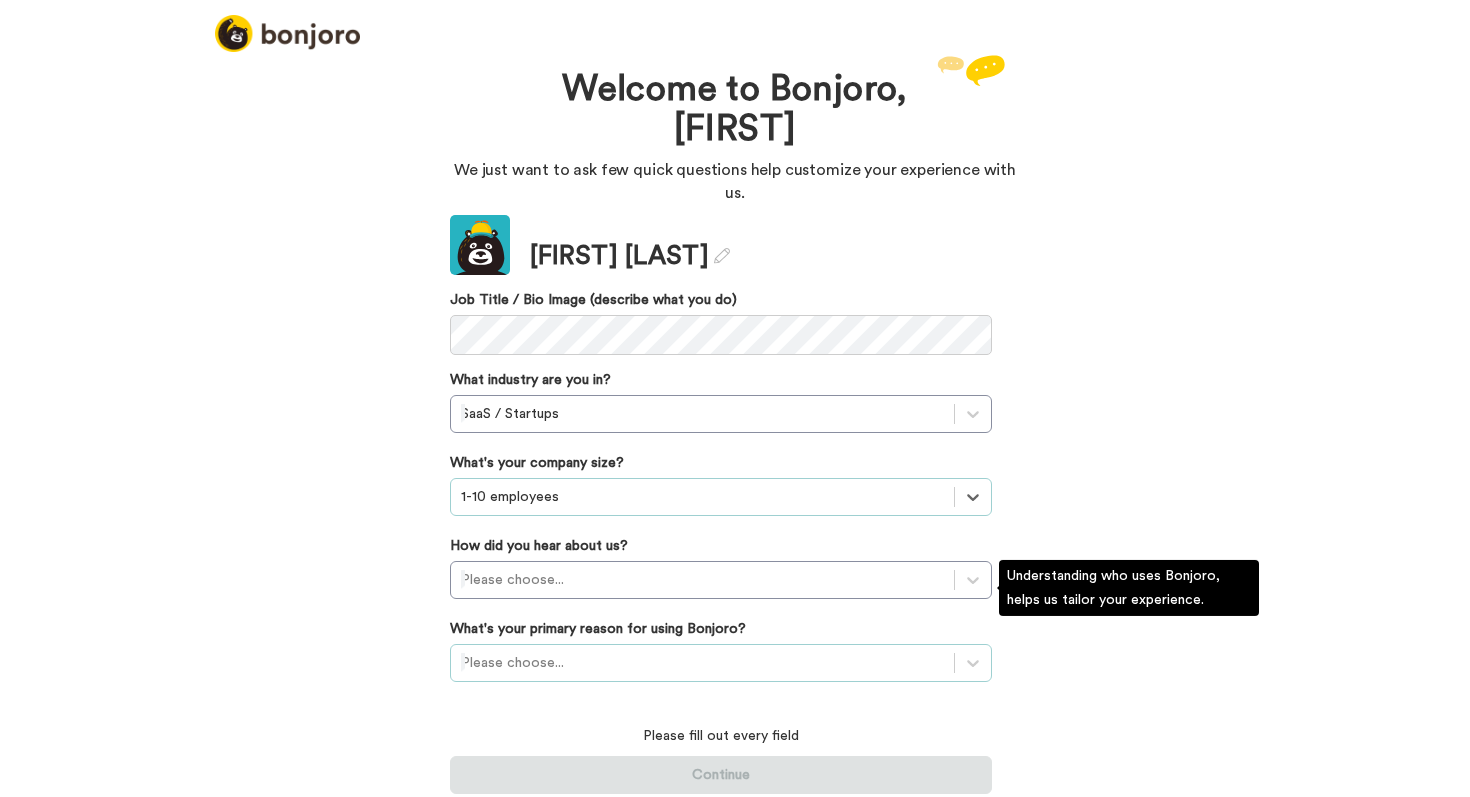 click on "Please choose..." at bounding box center (721, 663) 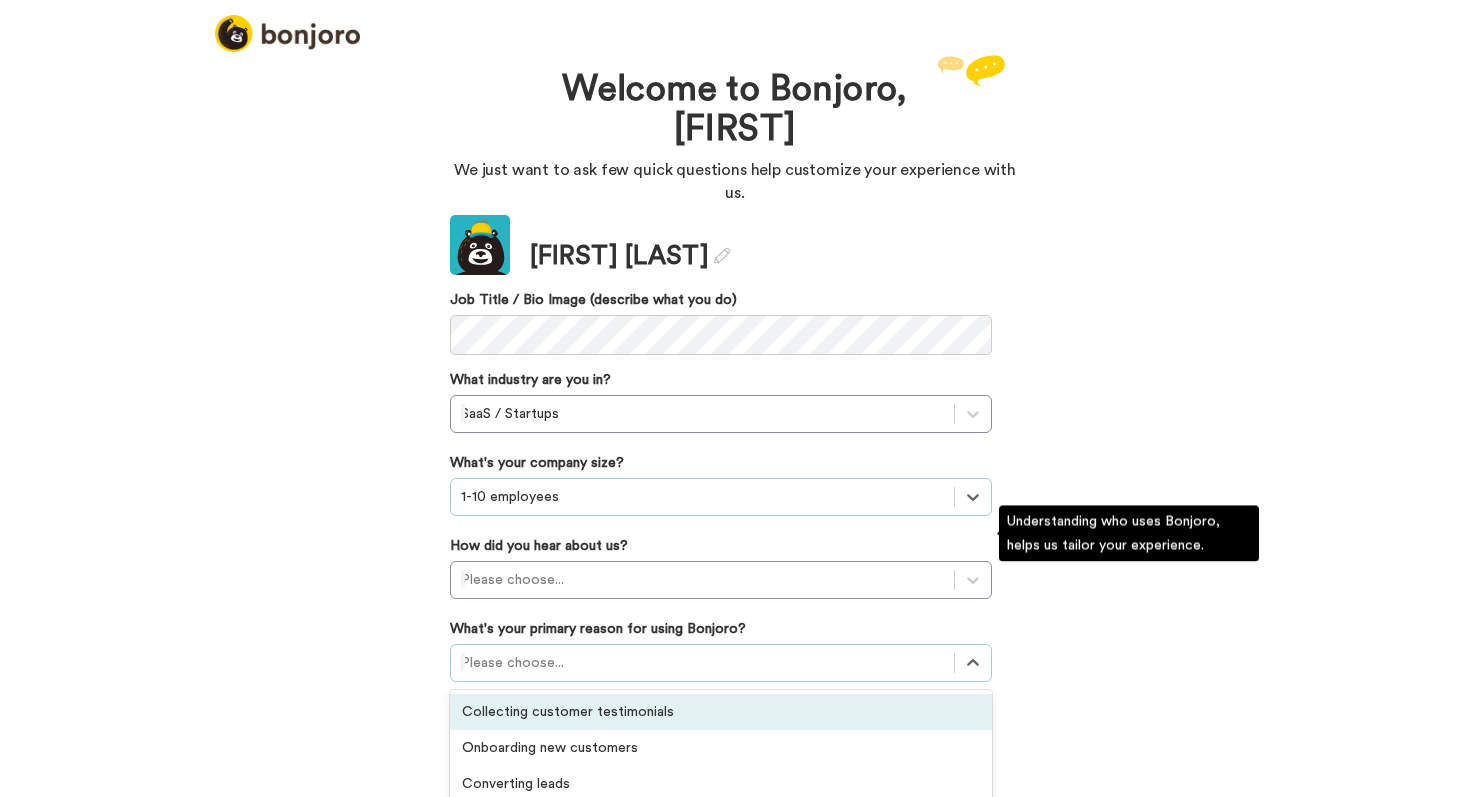 scroll, scrollTop: 54, scrollLeft: 0, axis: vertical 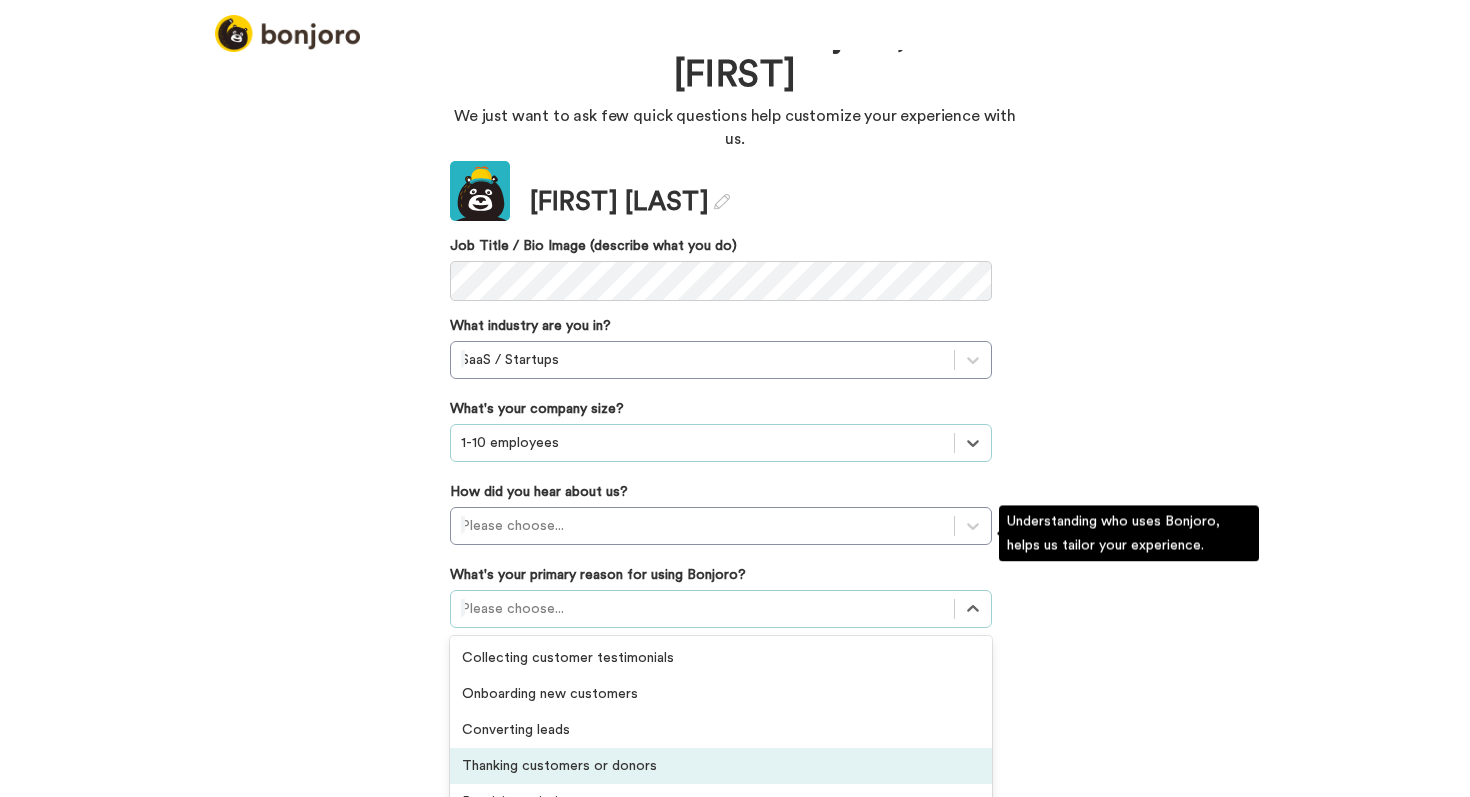 click on "Welcome to Bonjoro, [FIRST] We just want to ask few quick questions help customize your experience with us. Update [FIRST] [LAST] Job Title / Bio Image (describe what you do) What industry are you in? SaaS / Startups What's your company size? option 1-10 employees, selected. Select is focused ,type to refine list, press Down to open the menu, 1-10 employees How did you hear about us? Please choose... What's your primary reason for using Bonjoro? option Thanking customers or donors focused, 4 of 6. 6 results available. Use Up and Down to choose options, press Enter to select the currently focused option, press Escape to exit the menu, press Tab to select the option and exit the menu. Please choose... Collecting customer testimonials Onboarding new customers Converting leads Thanking customers or donors Retaining existing customers Activating customers Please fill out every field Continue" at bounding box center (735, 423) 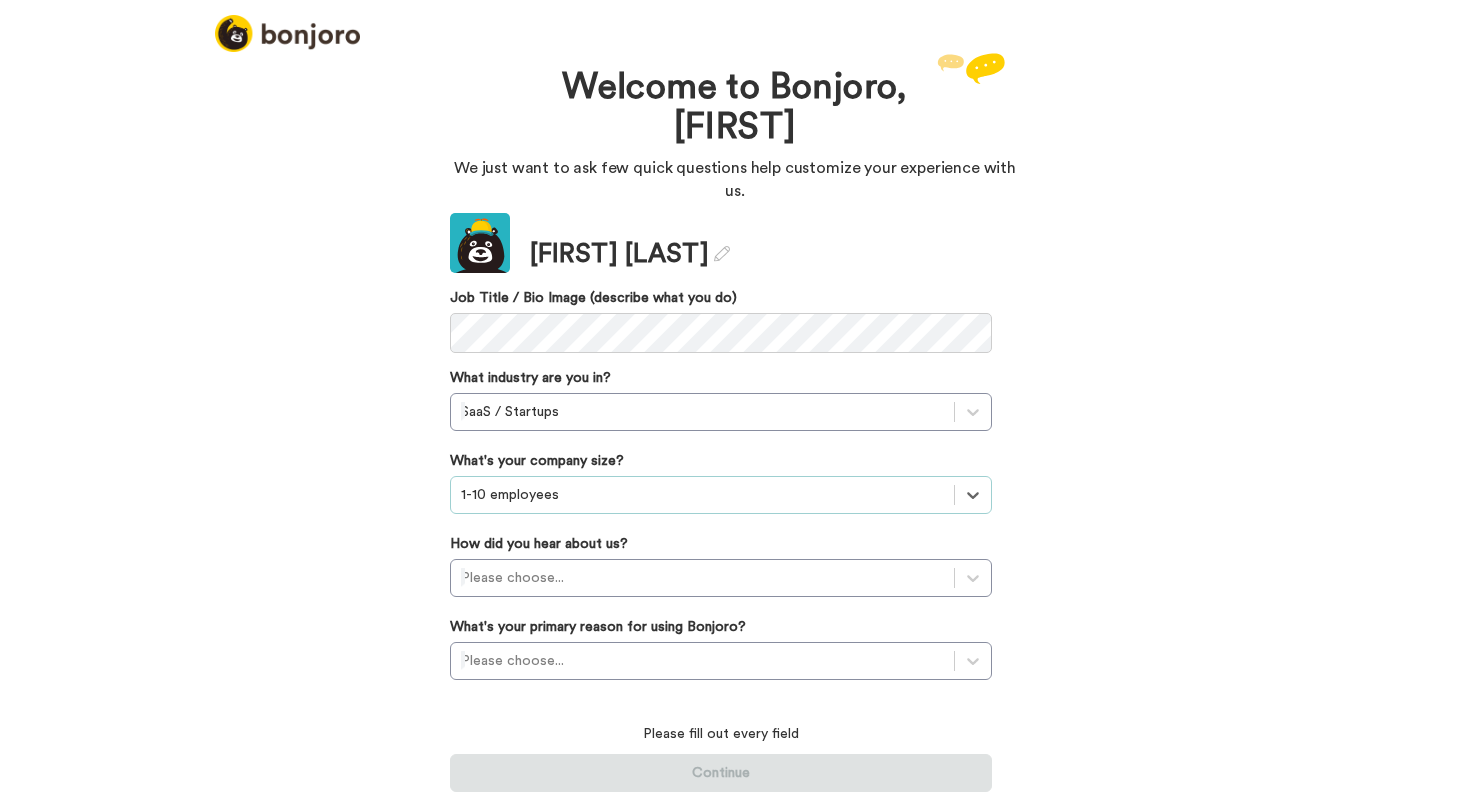 scroll, scrollTop: 0, scrollLeft: 0, axis: both 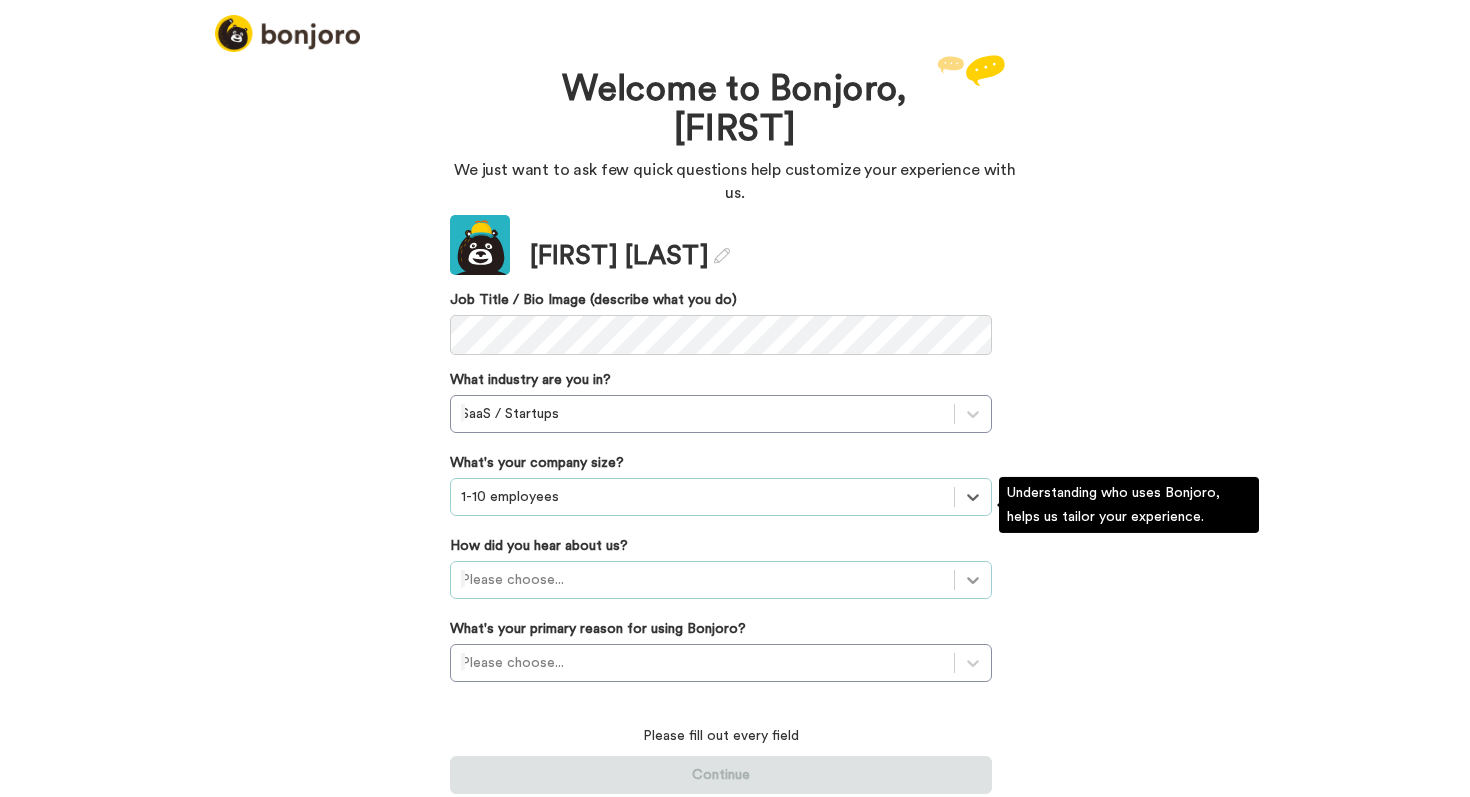 click 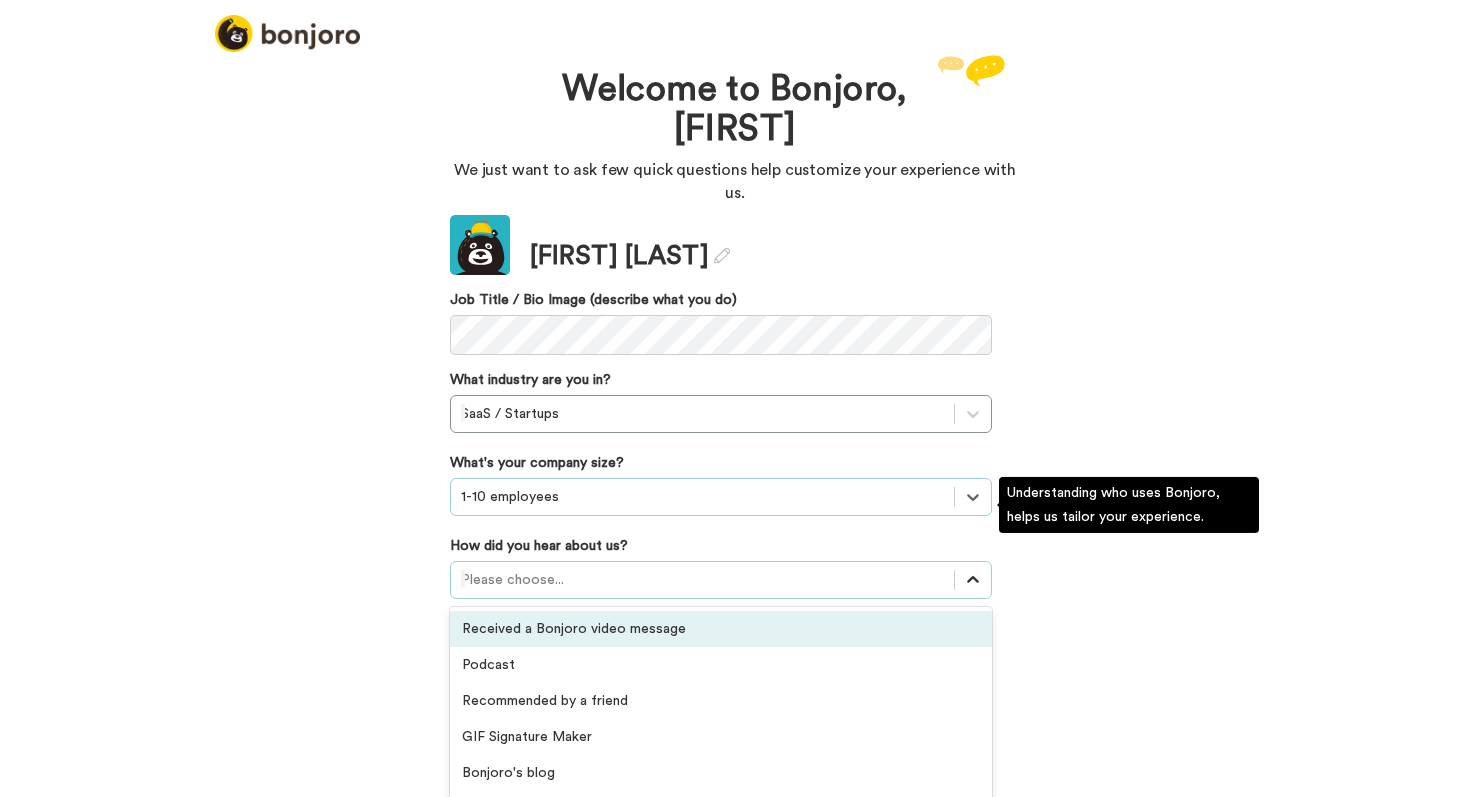 scroll, scrollTop: 0, scrollLeft: 0, axis: both 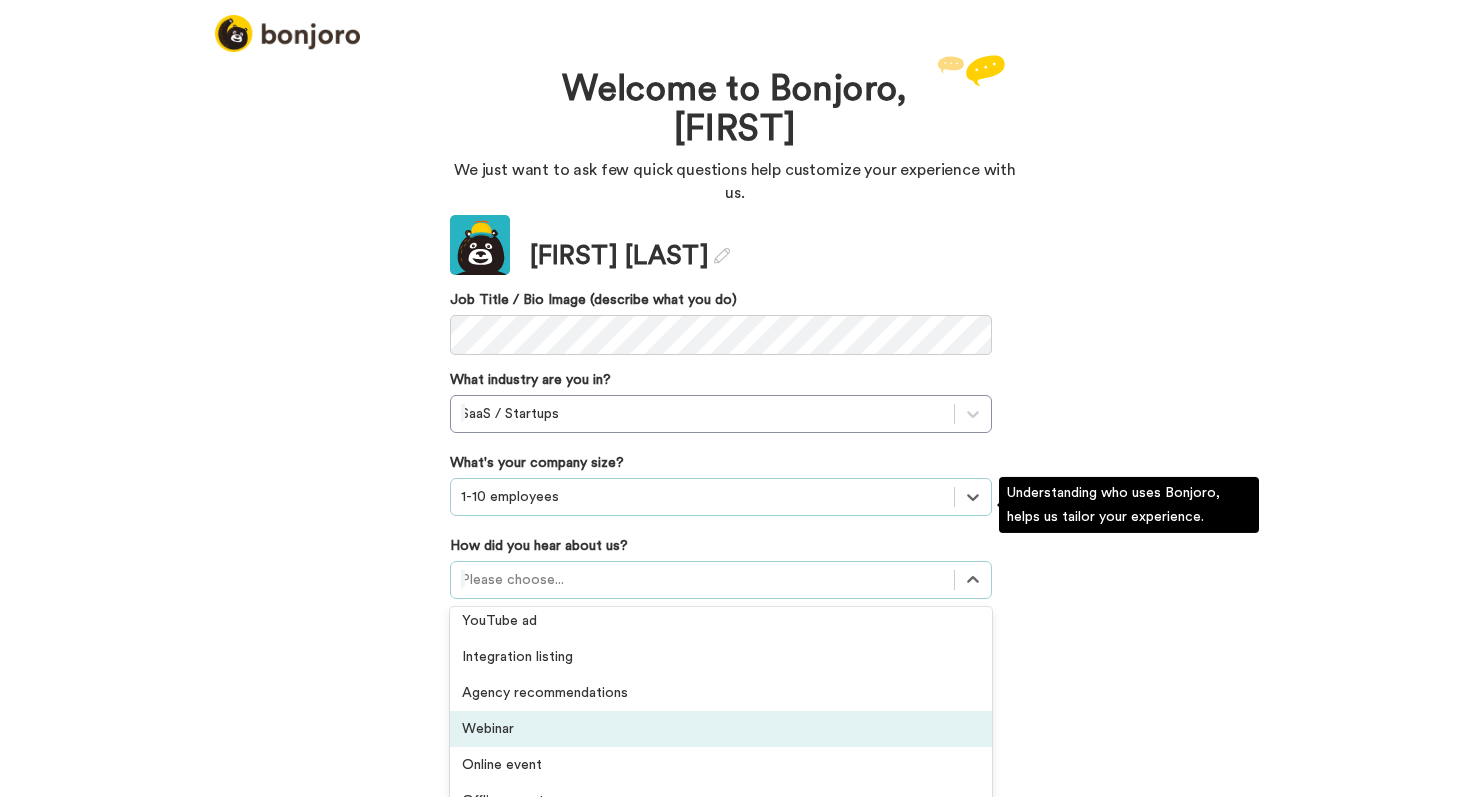 click on "Agency recommendations" at bounding box center (721, 693) 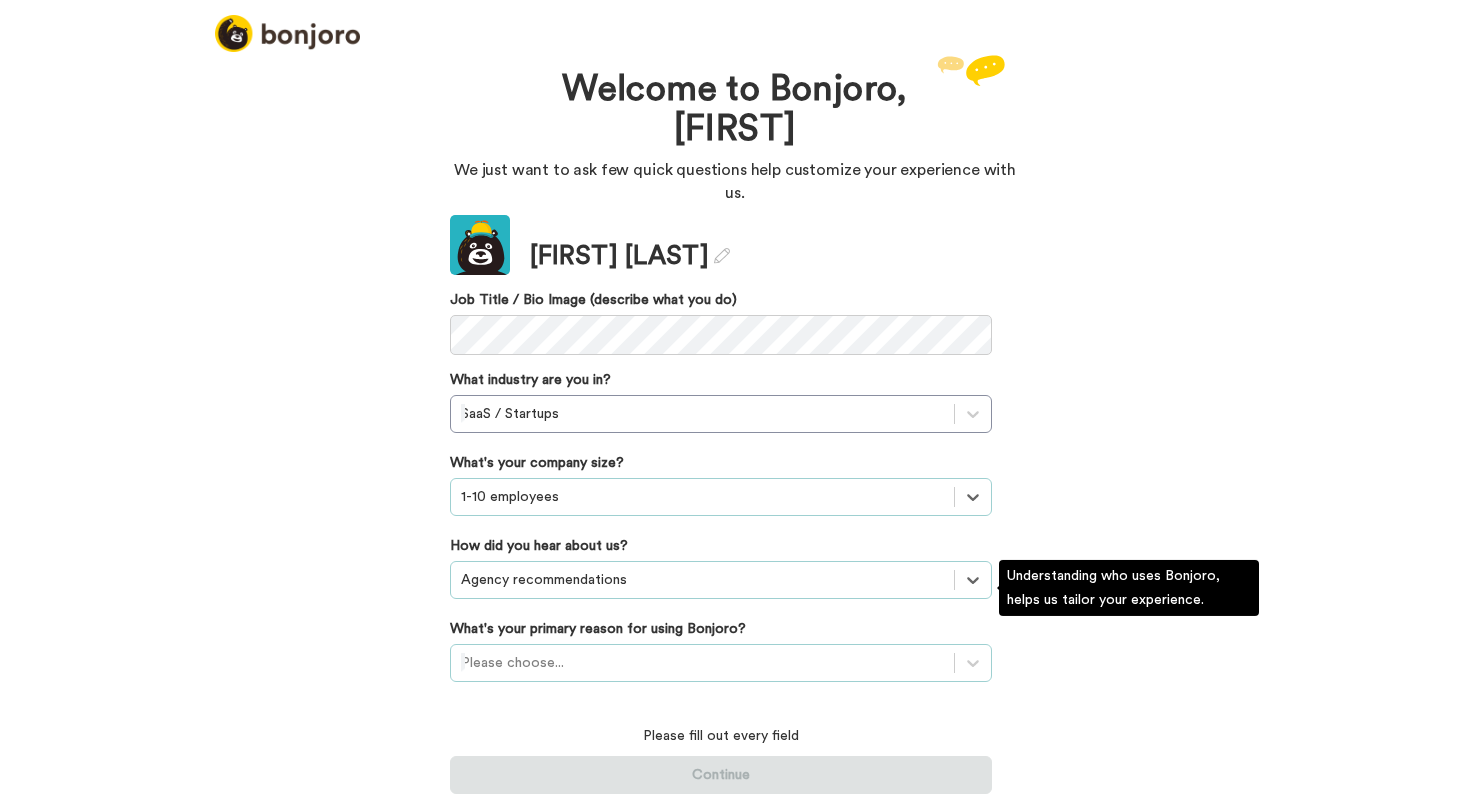 click on "Please choose..." at bounding box center (721, 663) 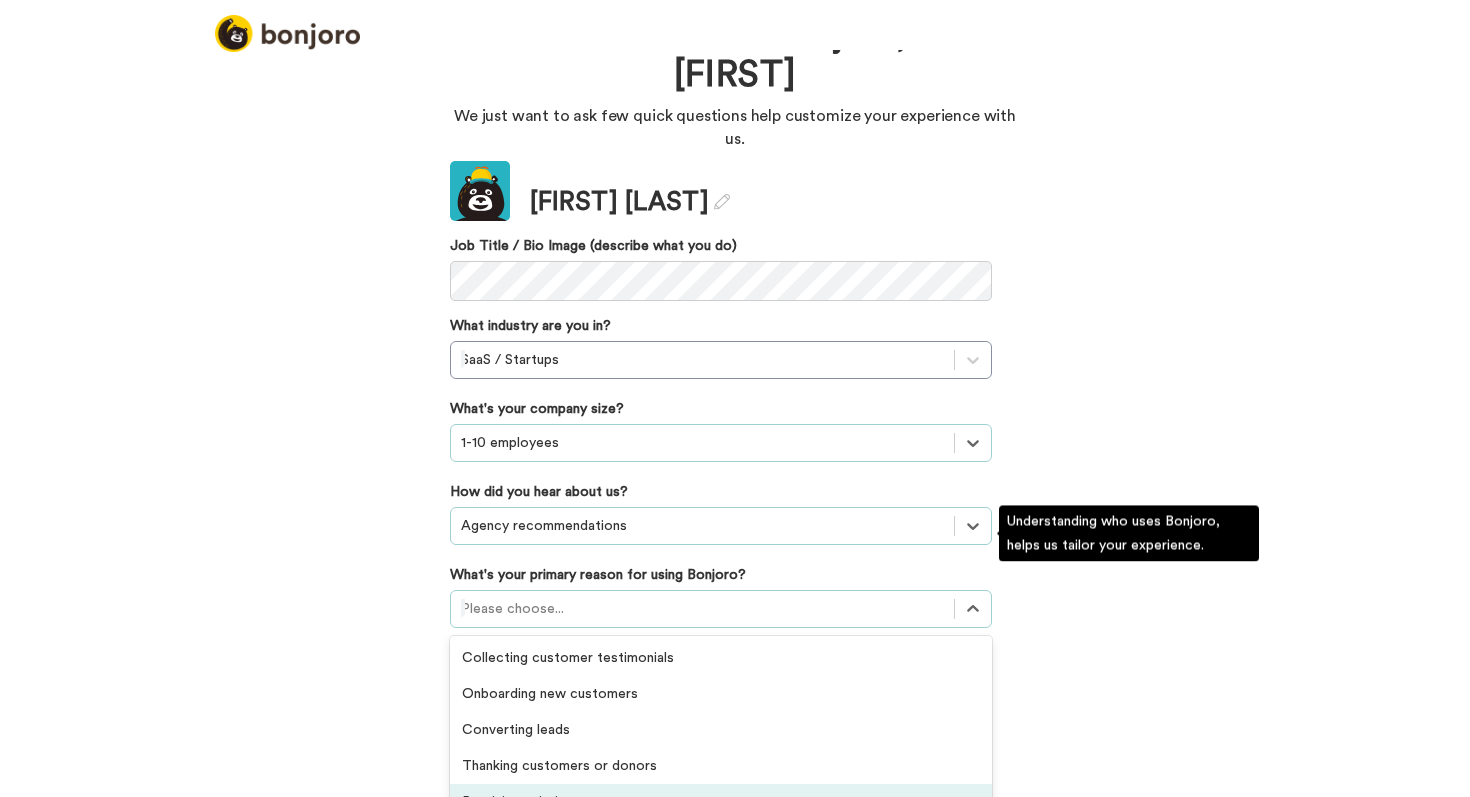click on "Retaining existing customers" at bounding box center (721, 802) 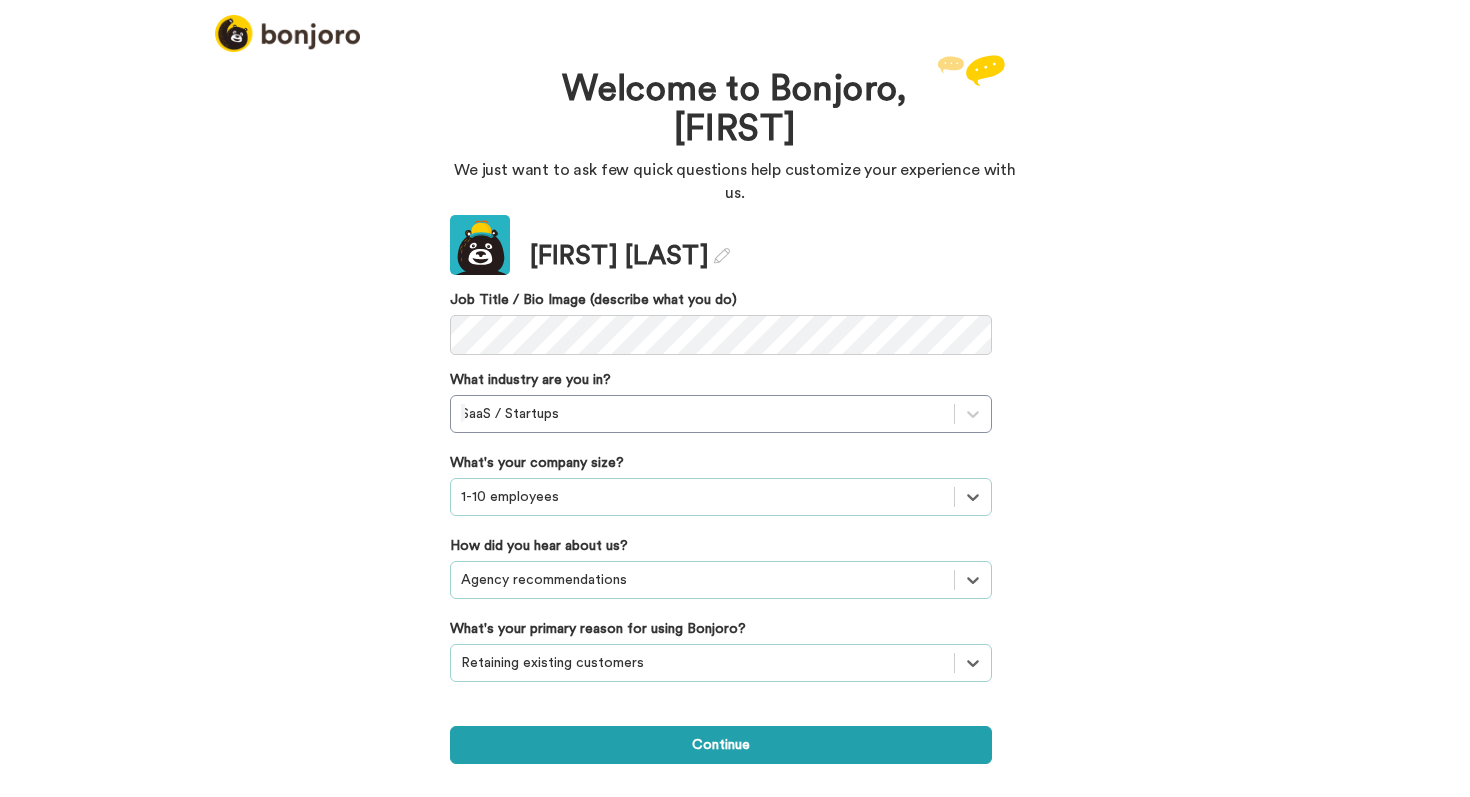 scroll, scrollTop: 0, scrollLeft: 0, axis: both 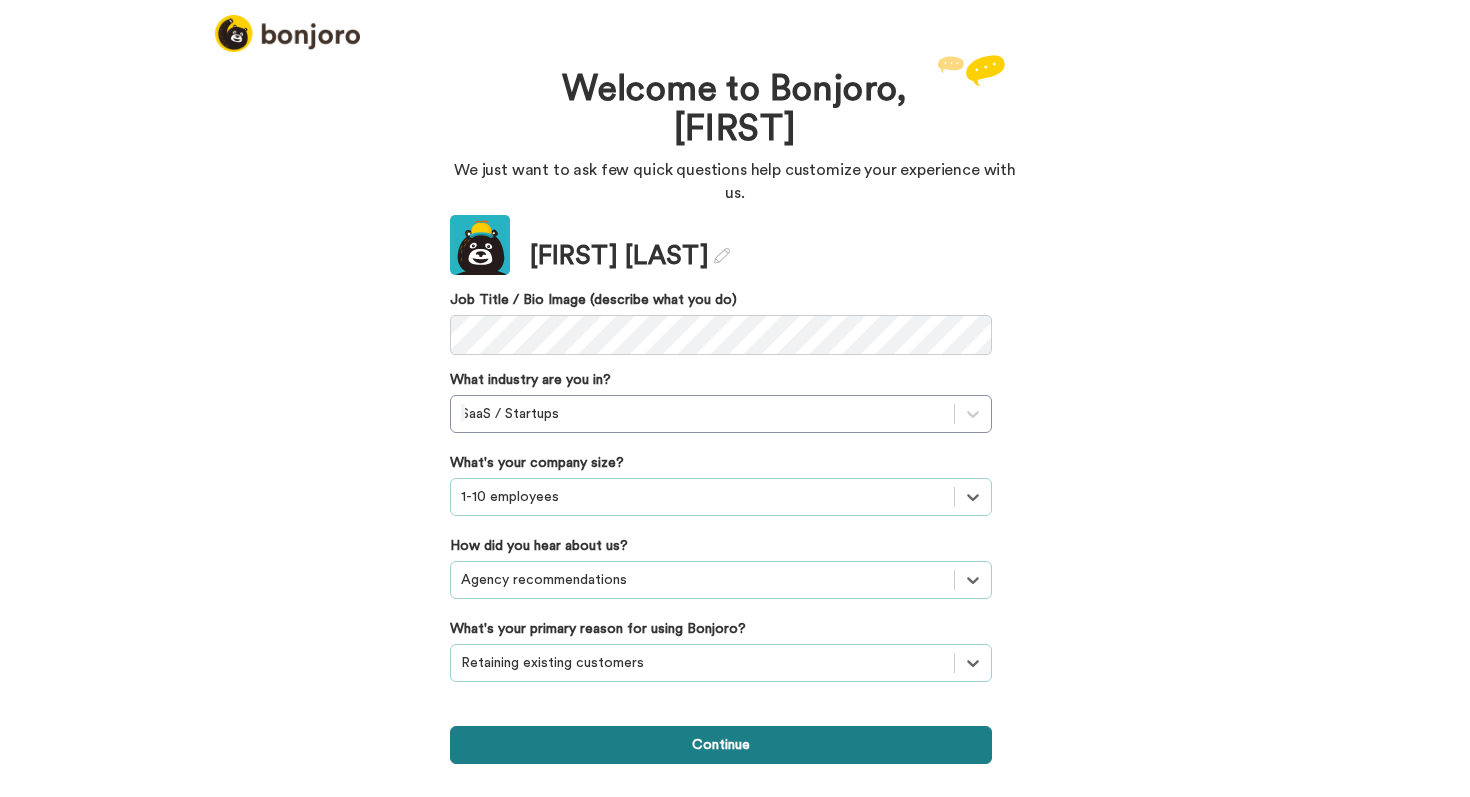 click on "Continue" at bounding box center [721, 745] 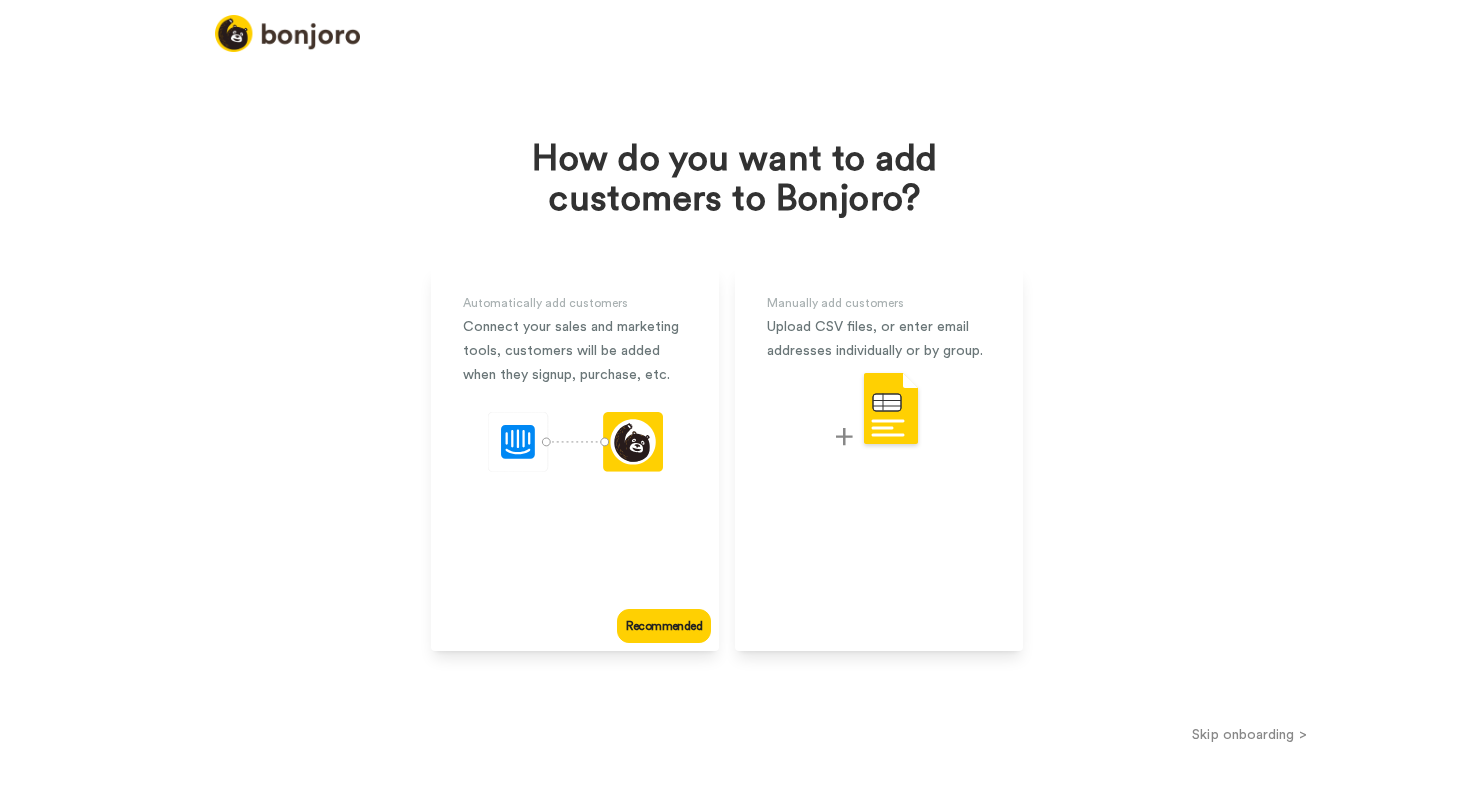 click on "Skip onboarding >" at bounding box center (1249, 734) 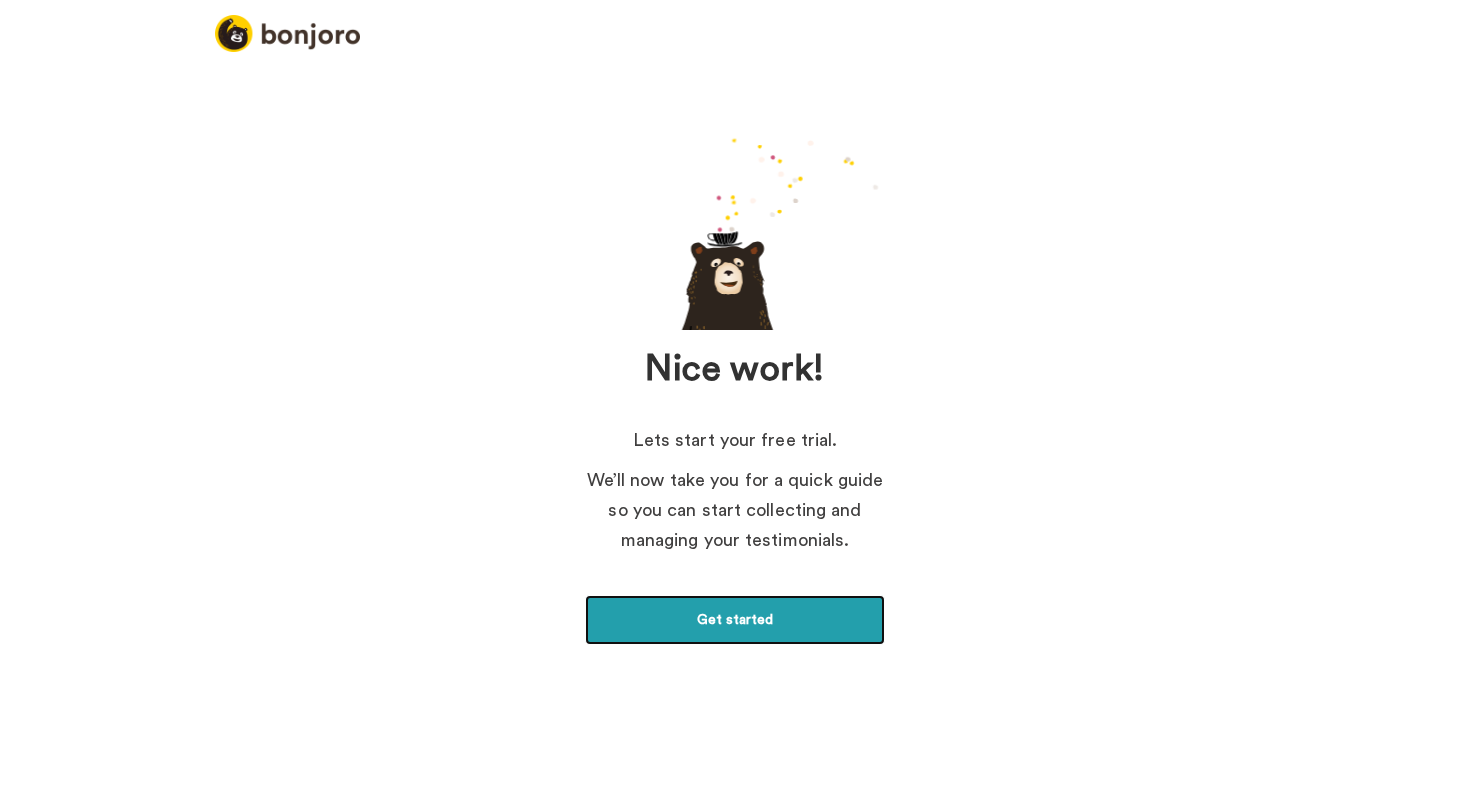 click on "Get started" at bounding box center (735, 620) 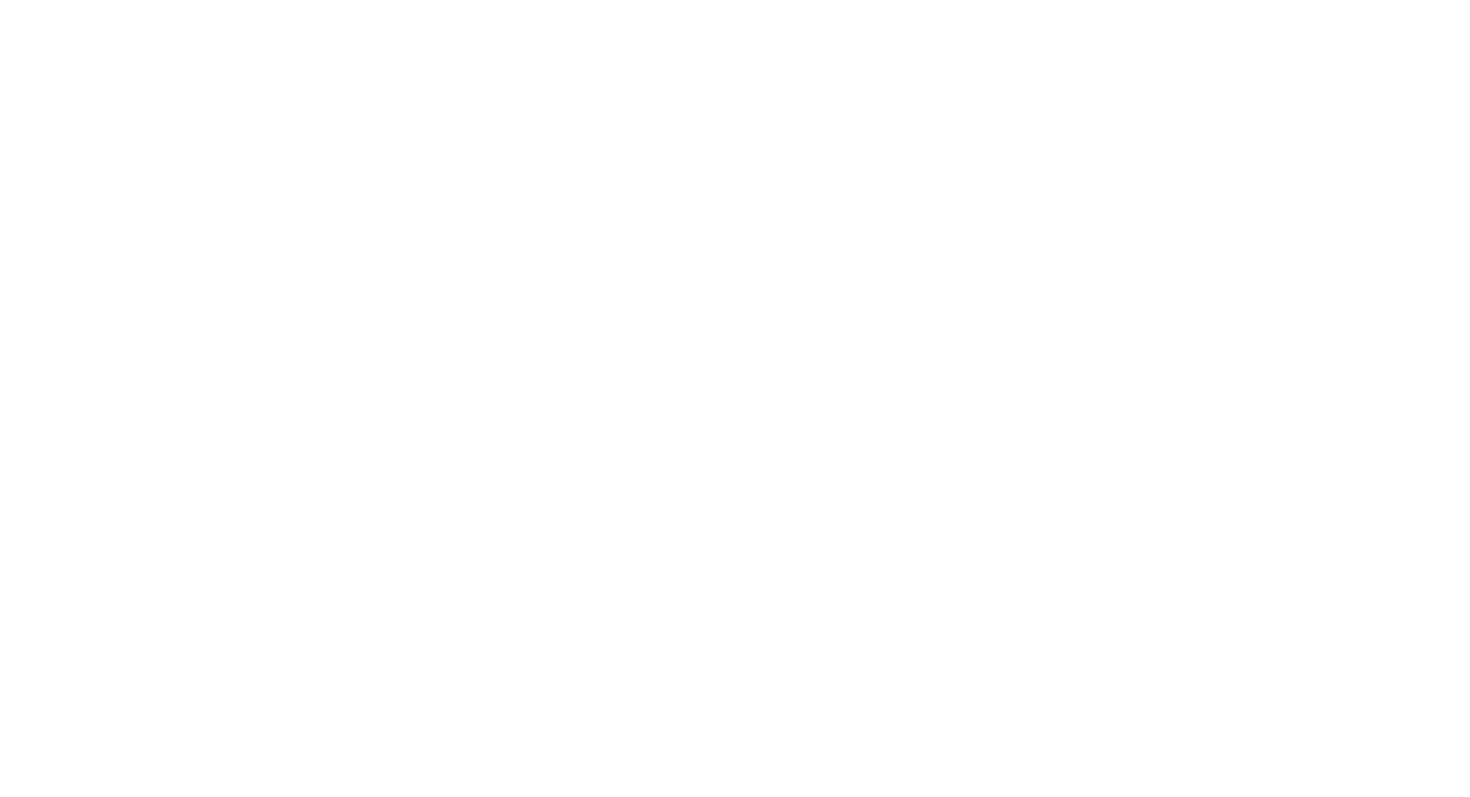 scroll, scrollTop: 0, scrollLeft: 0, axis: both 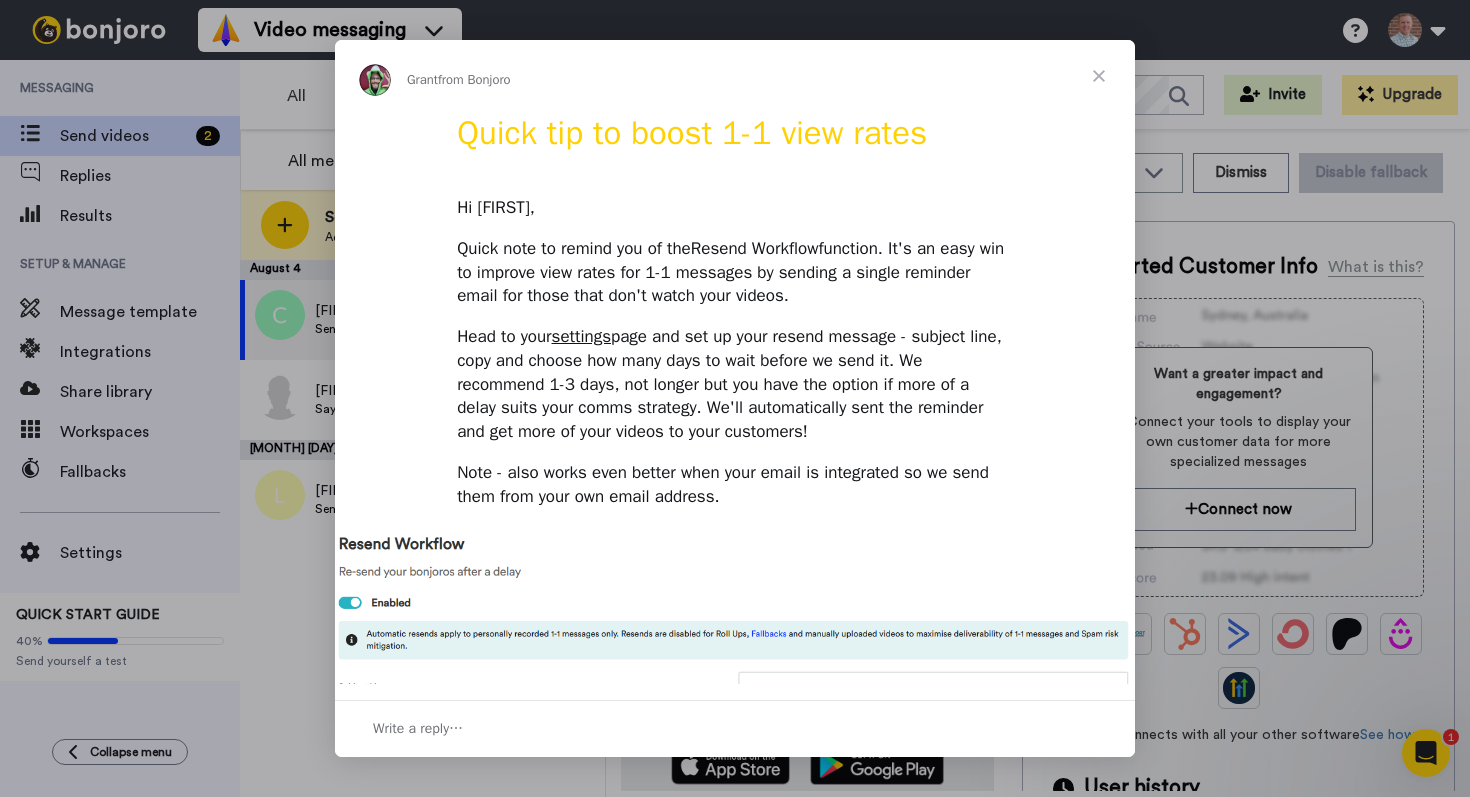 click at bounding box center (1099, 76) 